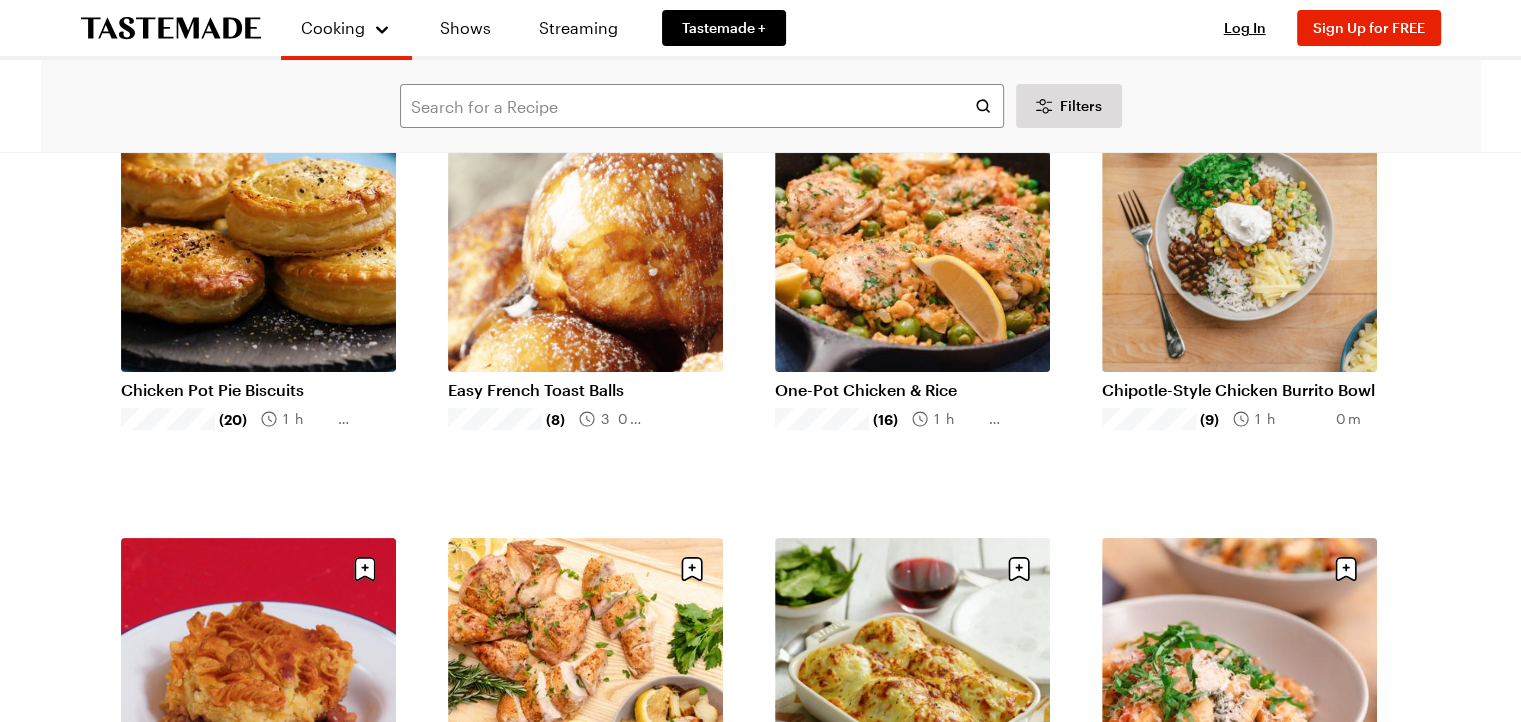 scroll, scrollTop: 200, scrollLeft: 0, axis: vertical 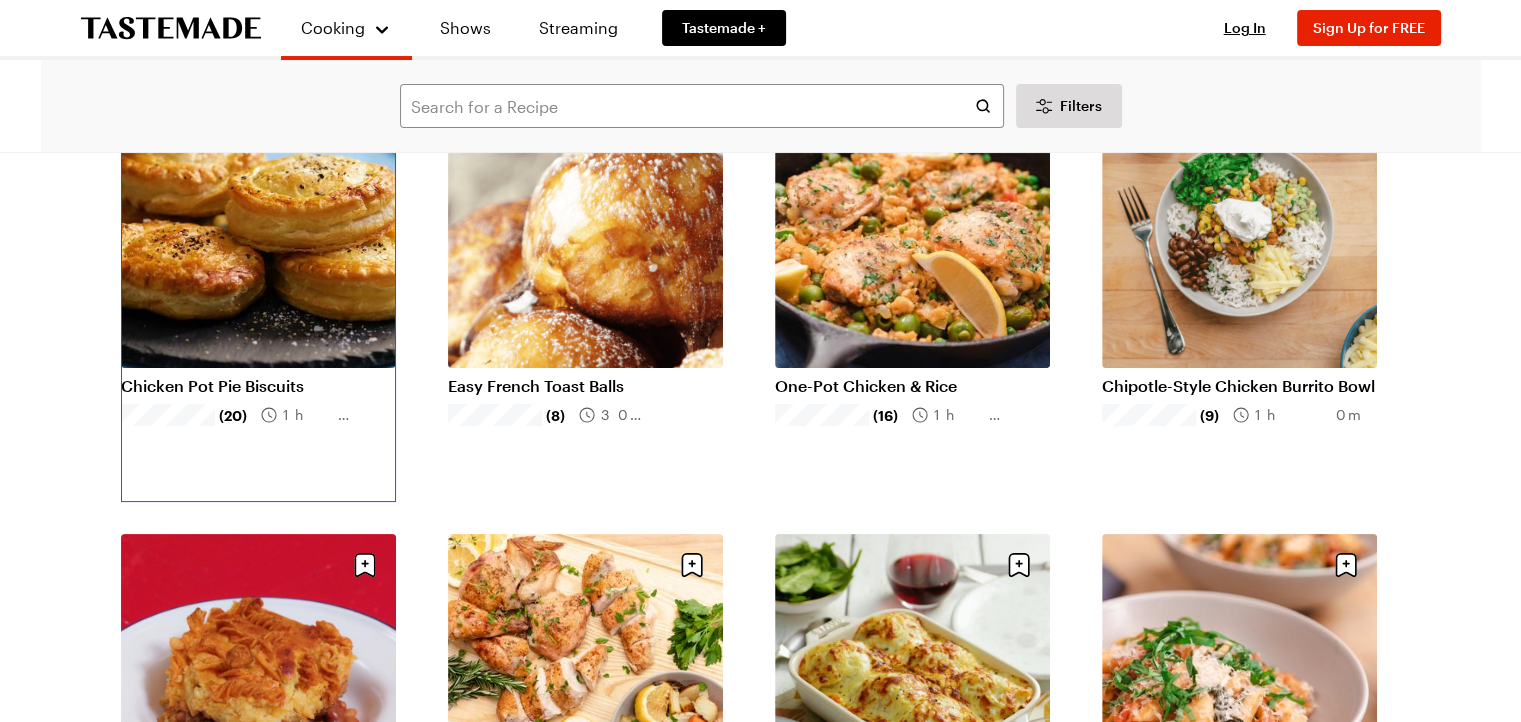click on "Chicken Pot Pie Biscuits" at bounding box center [258, 386] 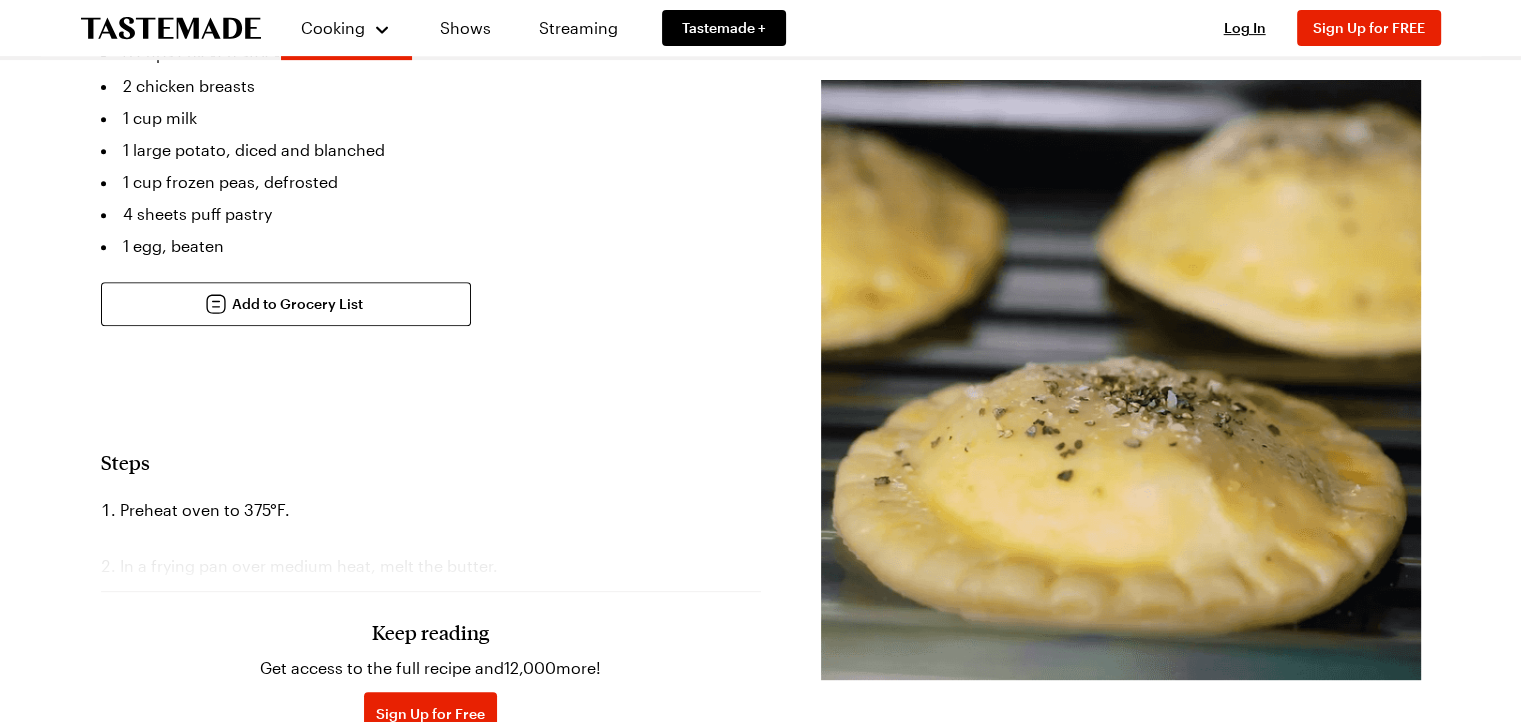 scroll, scrollTop: 866, scrollLeft: 0, axis: vertical 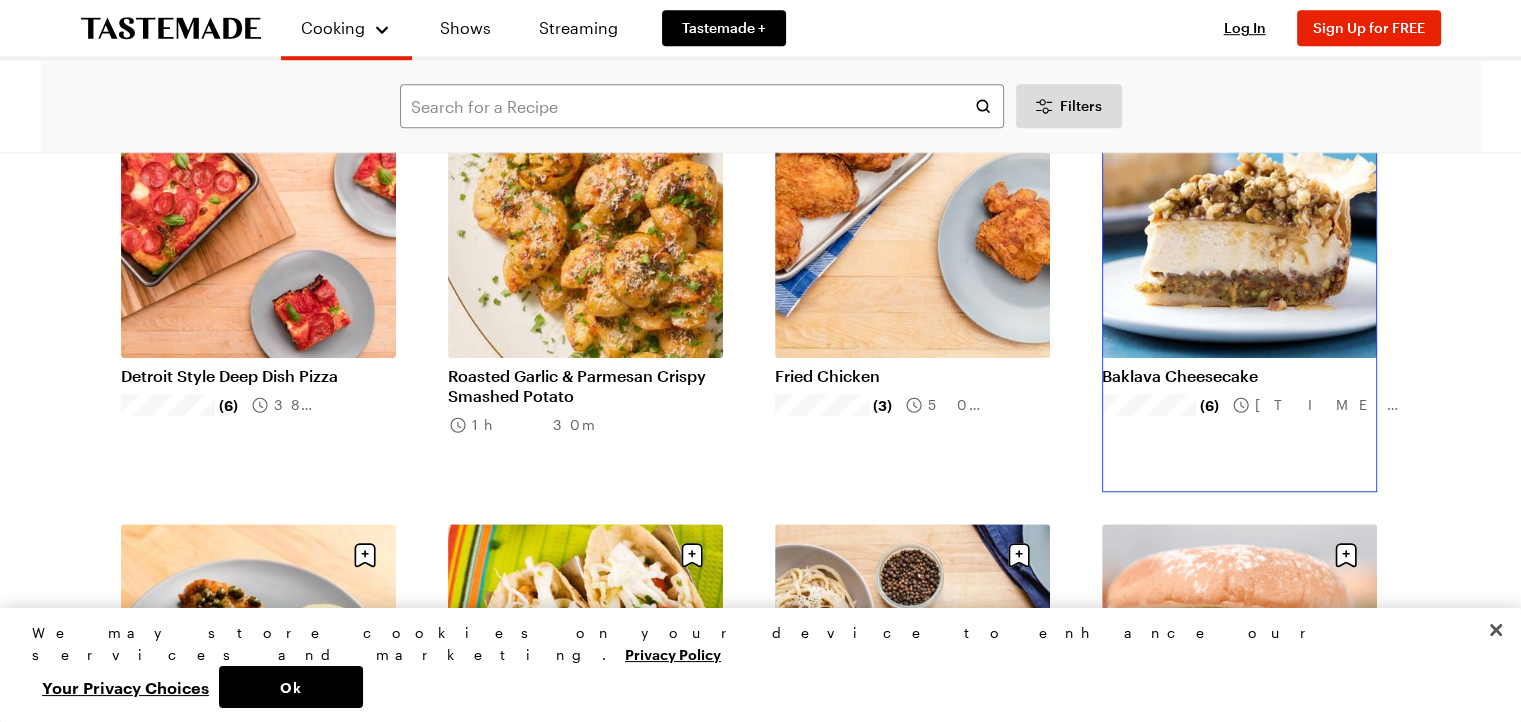 click on "Baklava Cheesecake" at bounding box center [1239, 376] 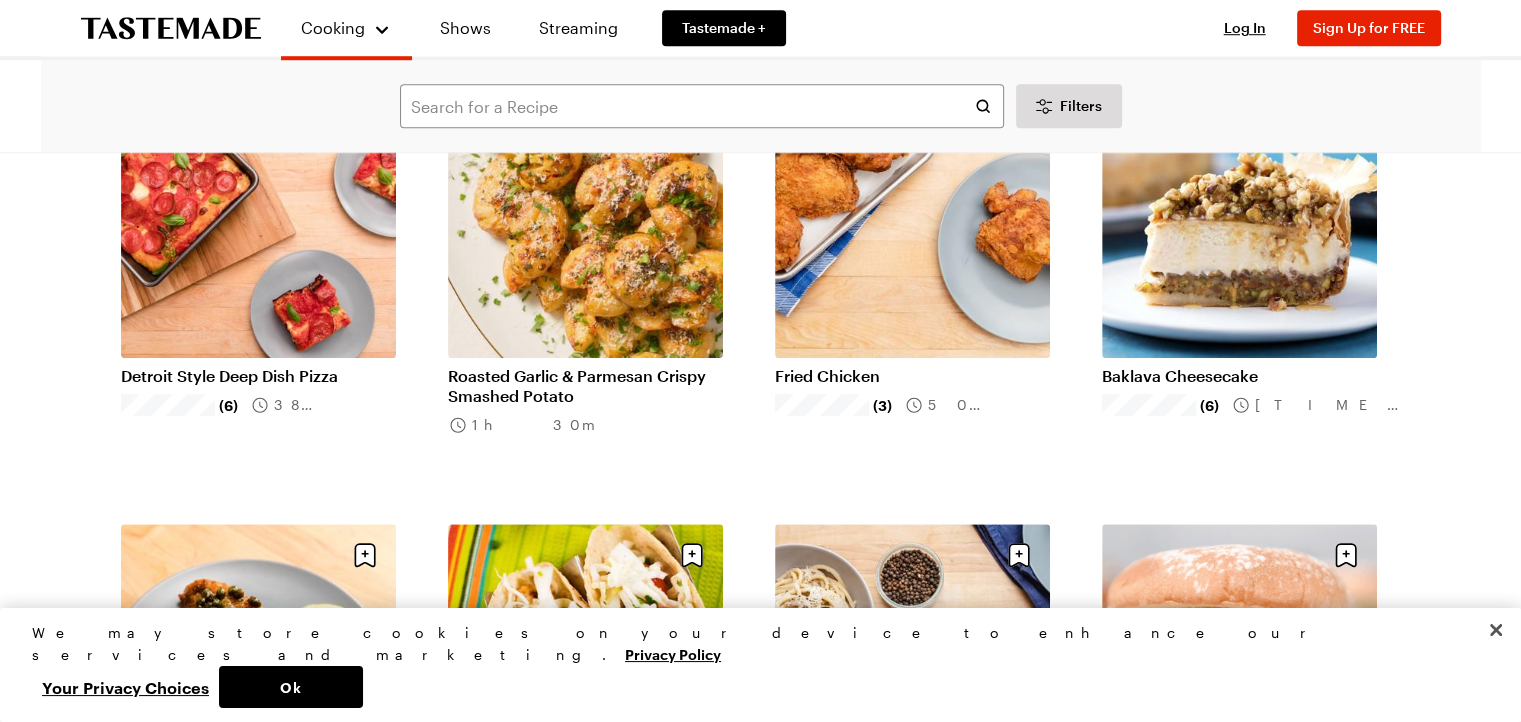 scroll, scrollTop: 0, scrollLeft: 0, axis: both 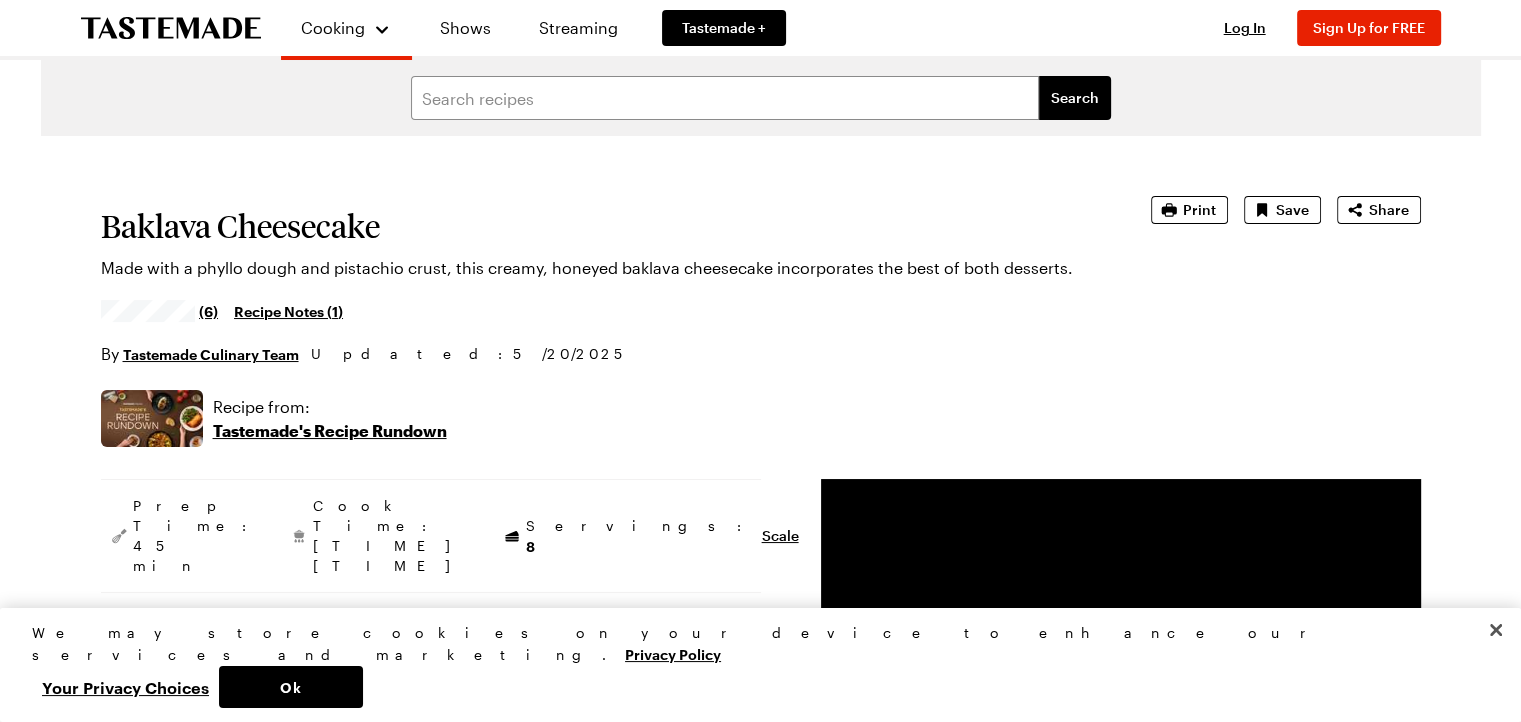 click on "Sign up for FREE to add your note." at bounding box center [431, 2349] 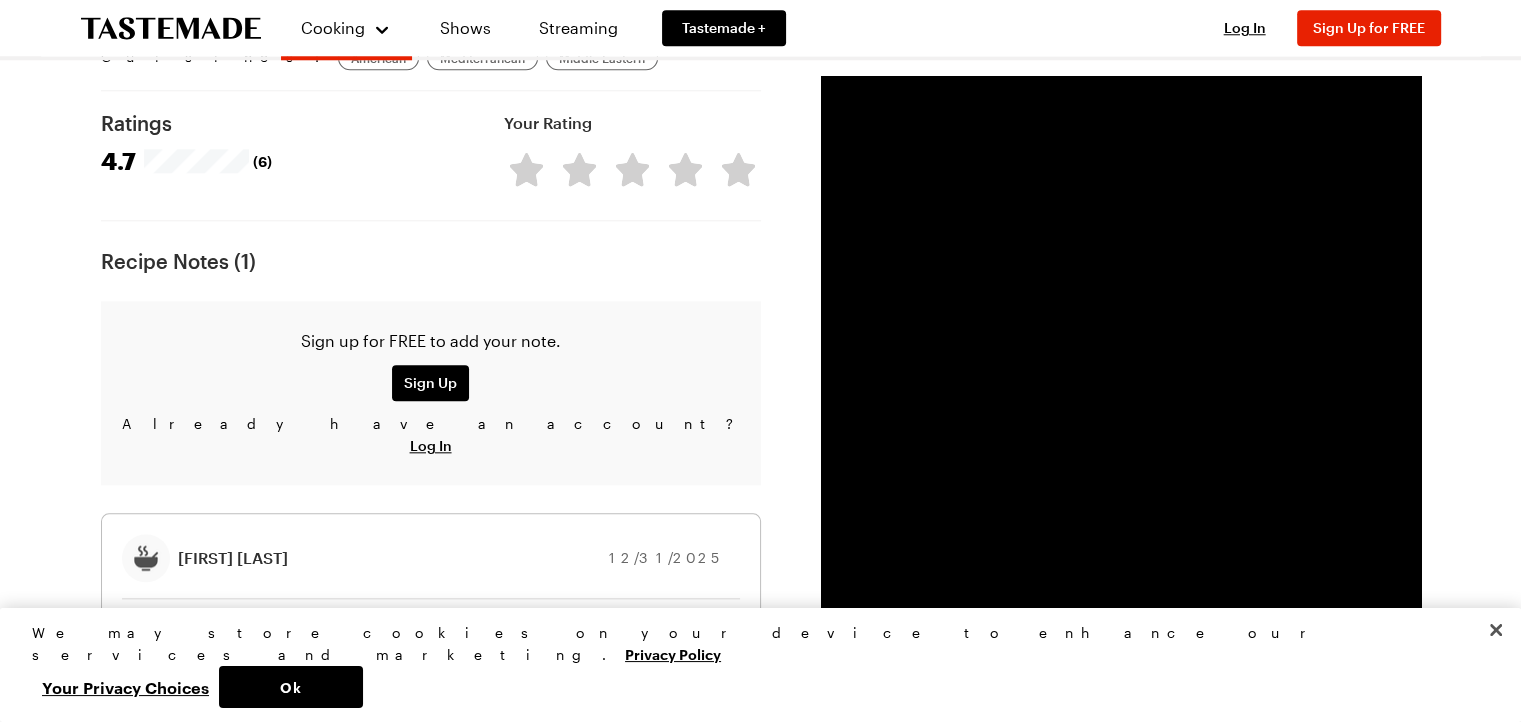 scroll, scrollTop: 2046, scrollLeft: 0, axis: vertical 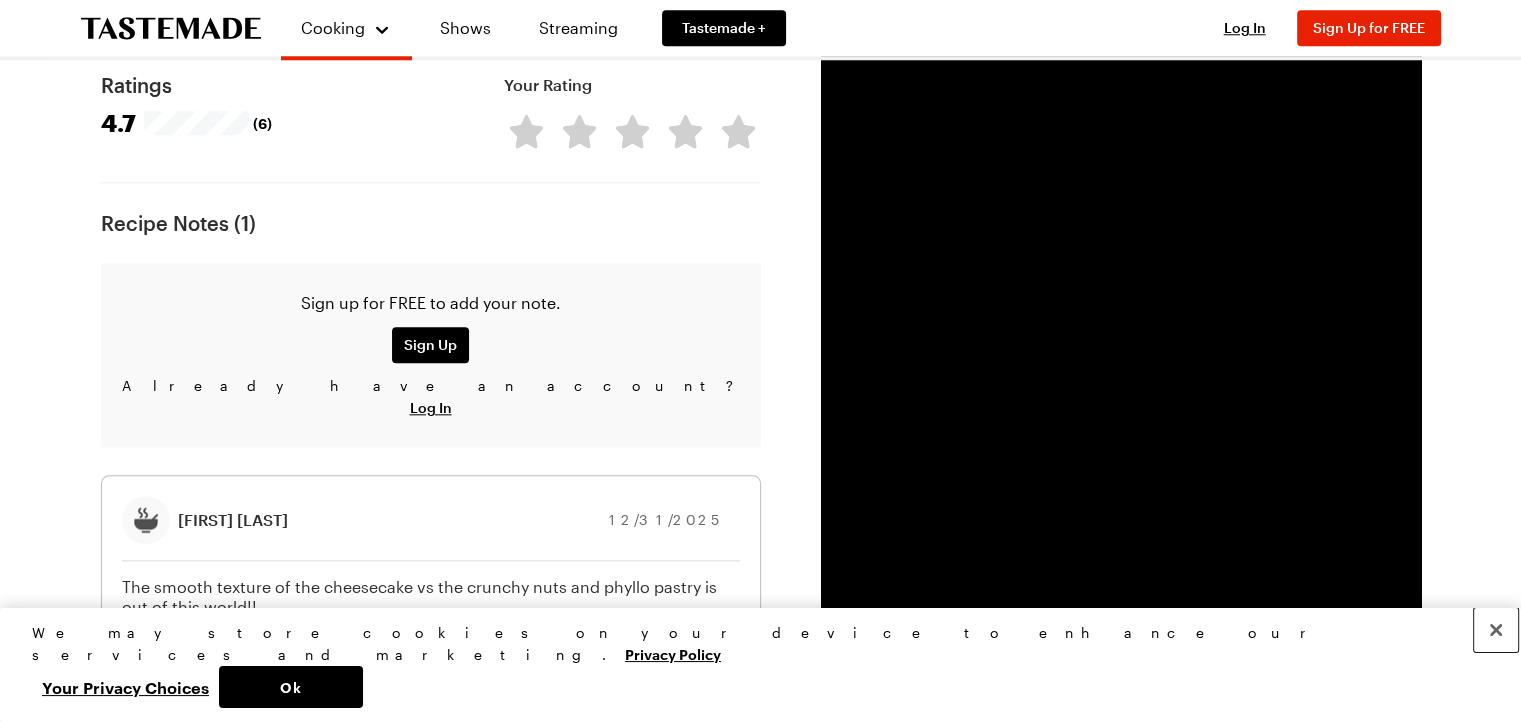 drag, startPoint x: 1493, startPoint y: 672, endPoint x: 1375, endPoint y: 630, distance: 125.25175 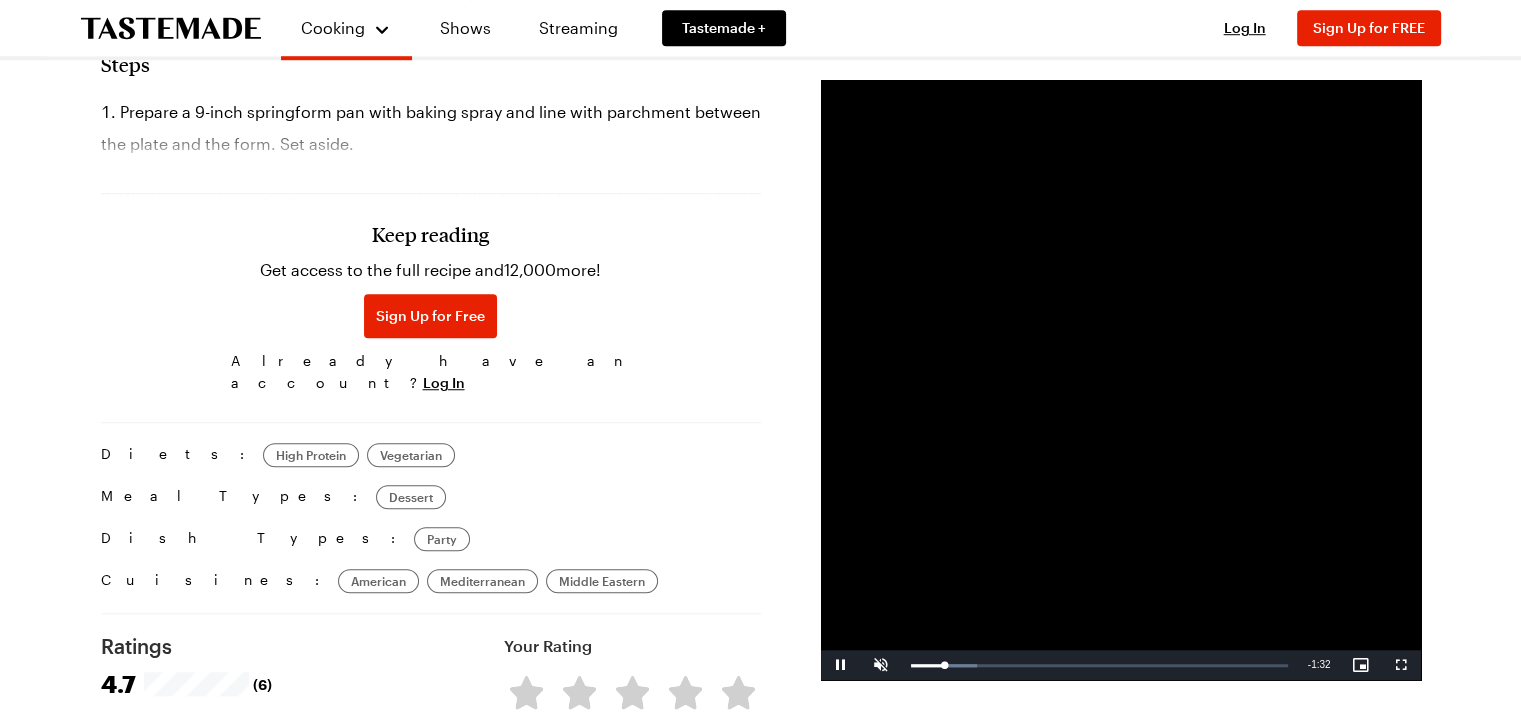 scroll, scrollTop: 1446, scrollLeft: 0, axis: vertical 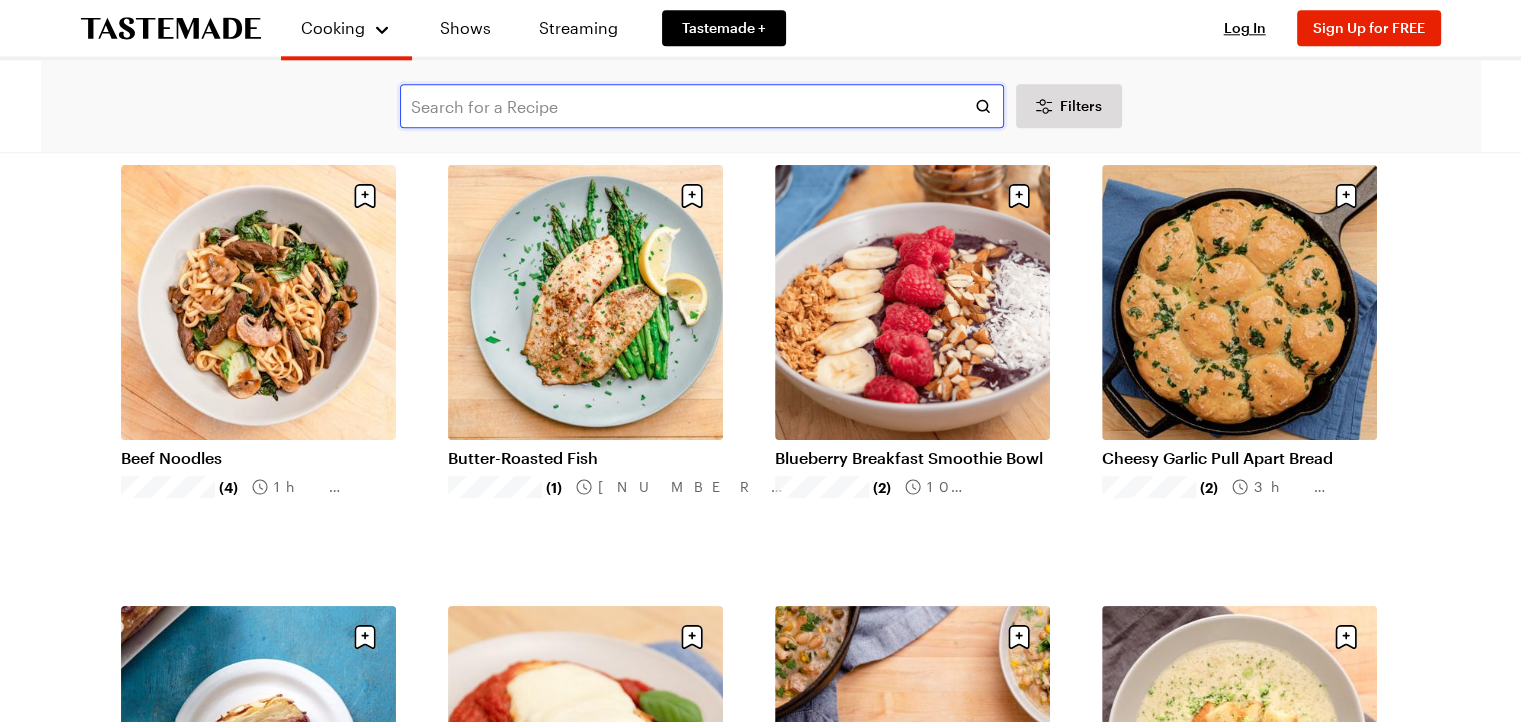 click at bounding box center (702, 106) 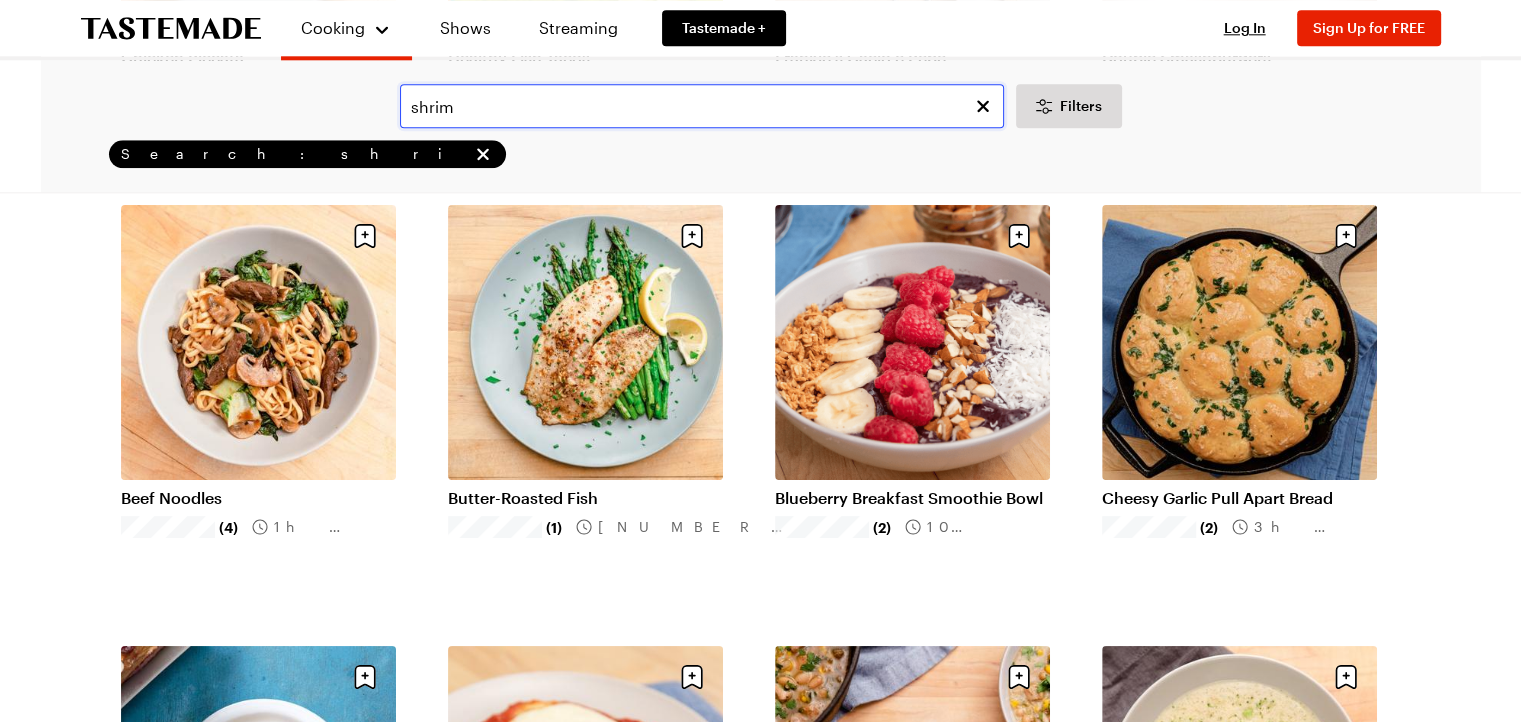 scroll, scrollTop: 0, scrollLeft: 0, axis: both 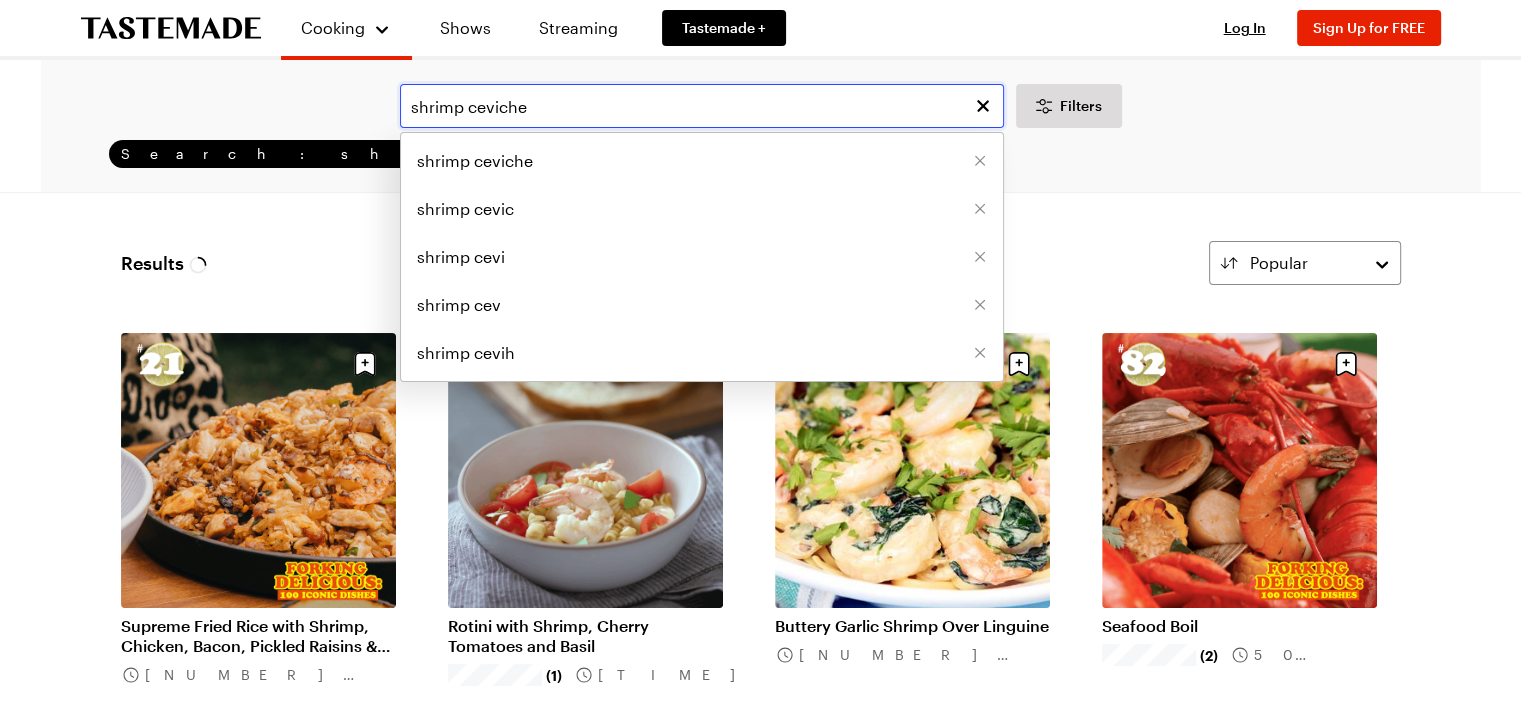 type on "shrimp ceviche" 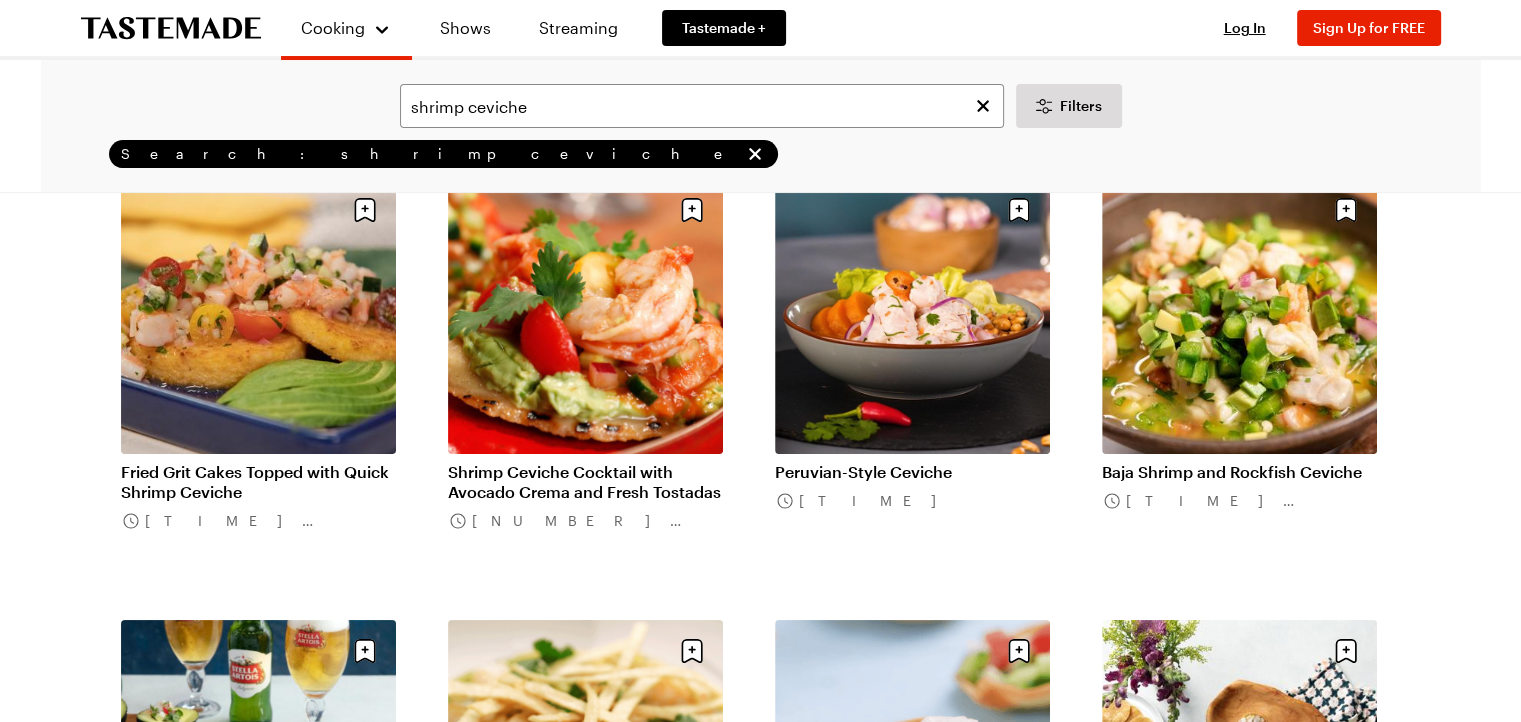 scroll, scrollTop: 66, scrollLeft: 0, axis: vertical 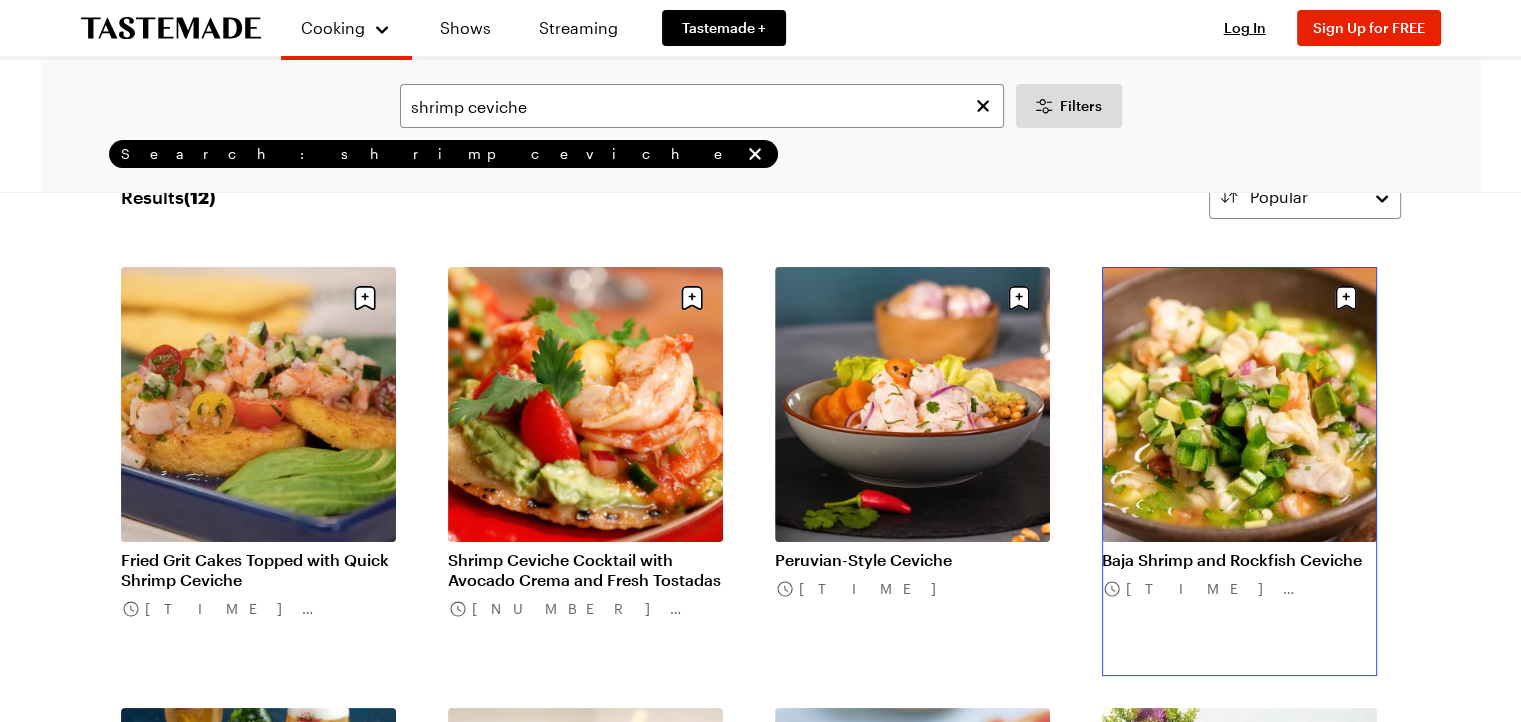 click on "Baja Shrimp and Rockfish Ceviche" at bounding box center (1239, 560) 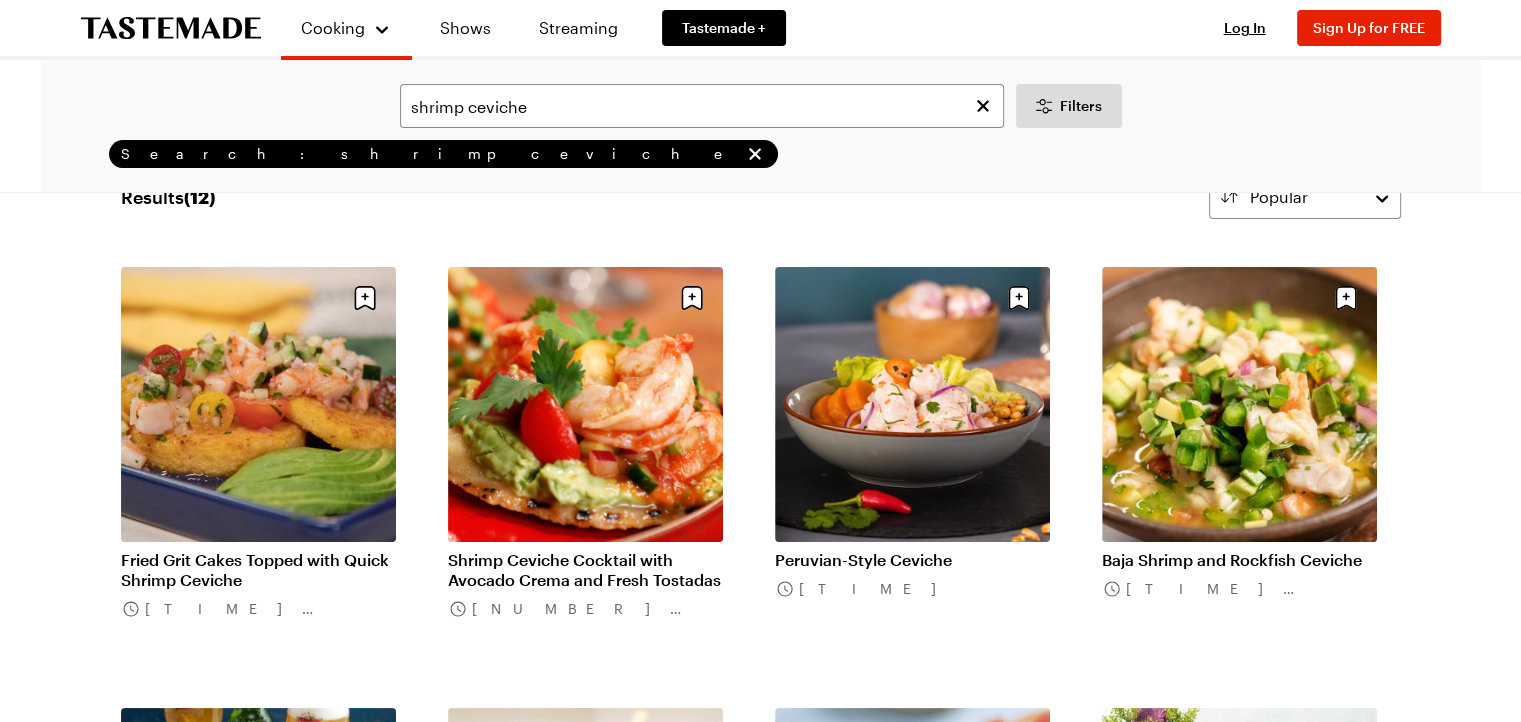 scroll, scrollTop: 0, scrollLeft: 0, axis: both 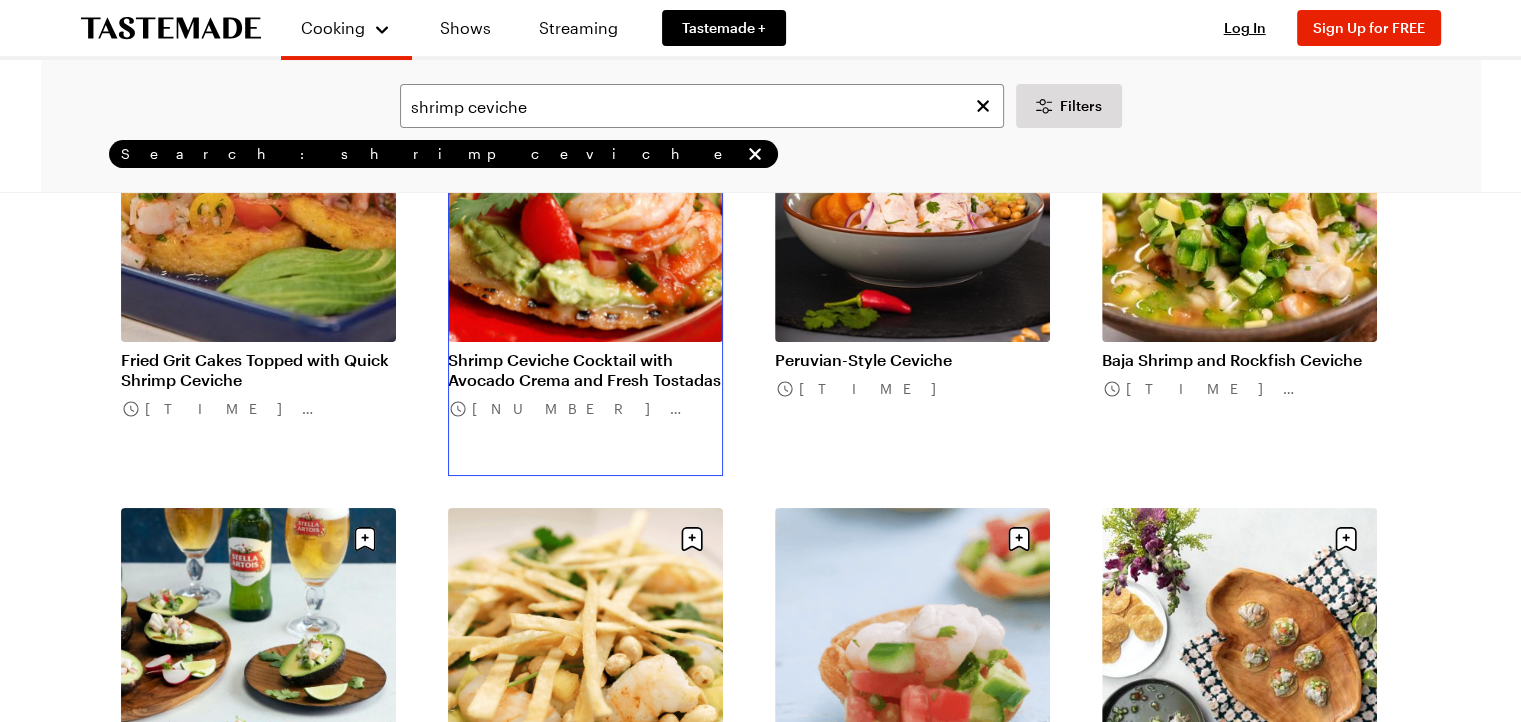 click on "Shrimp Ceviche Cocktail with Avocado Crema and Fresh Tostadas" at bounding box center (585, 370) 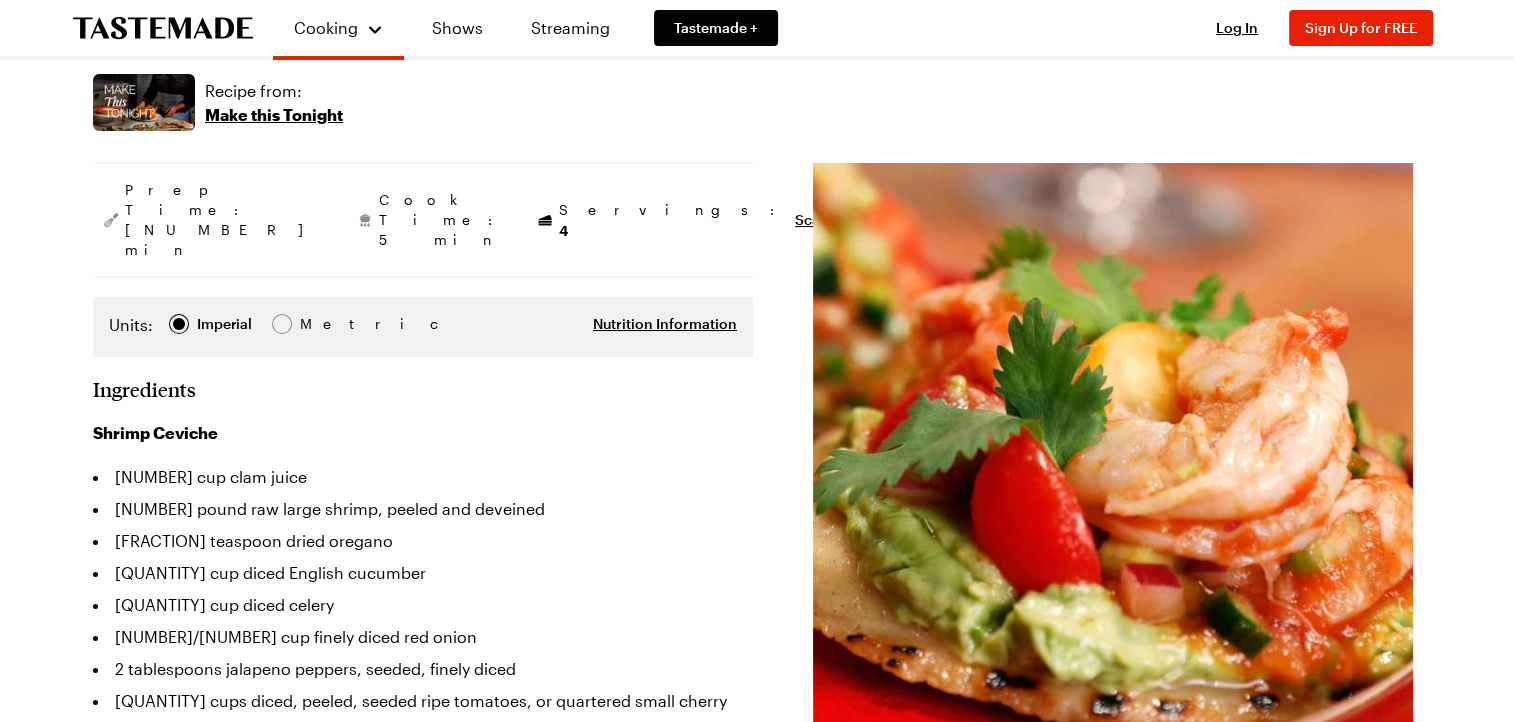 scroll, scrollTop: 0, scrollLeft: 0, axis: both 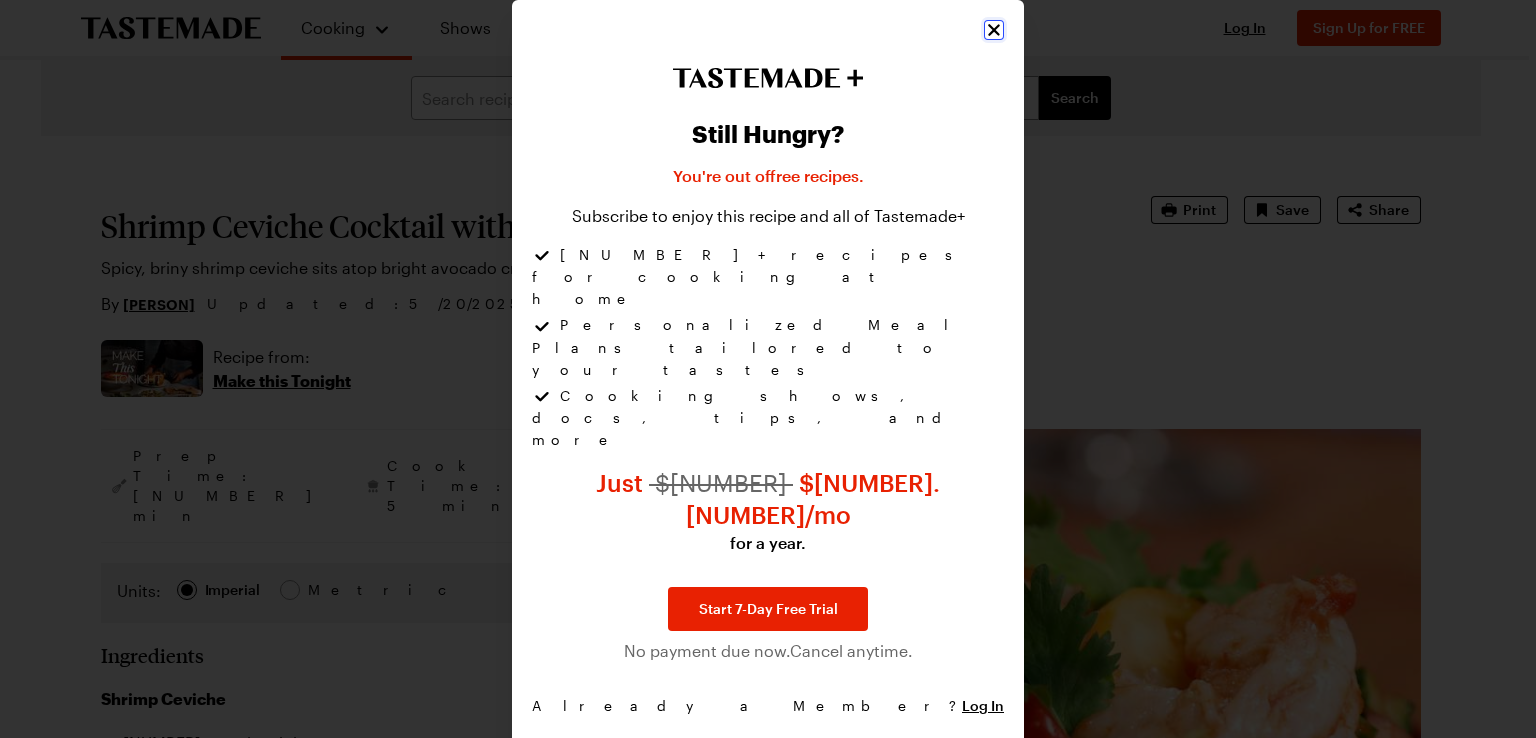 click 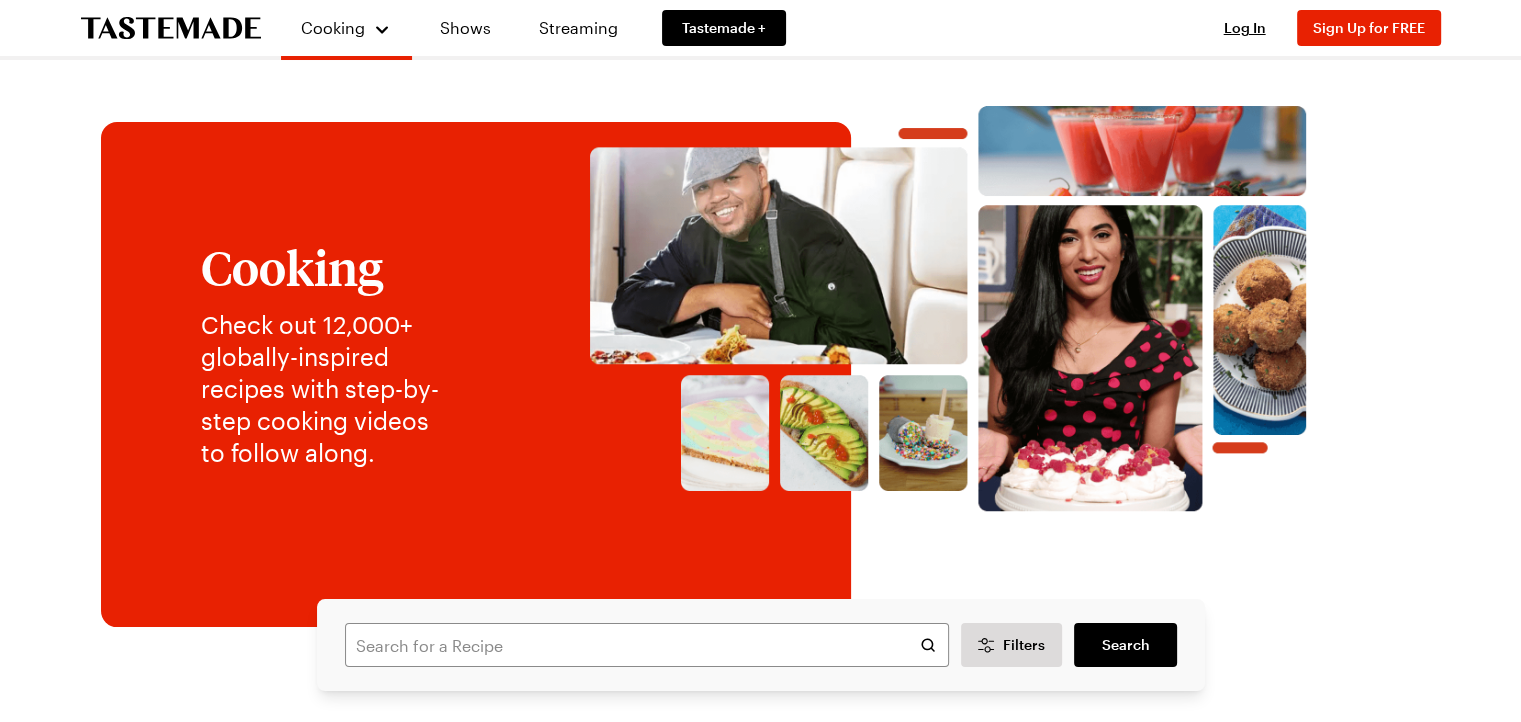 scroll, scrollTop: 0, scrollLeft: 0, axis: both 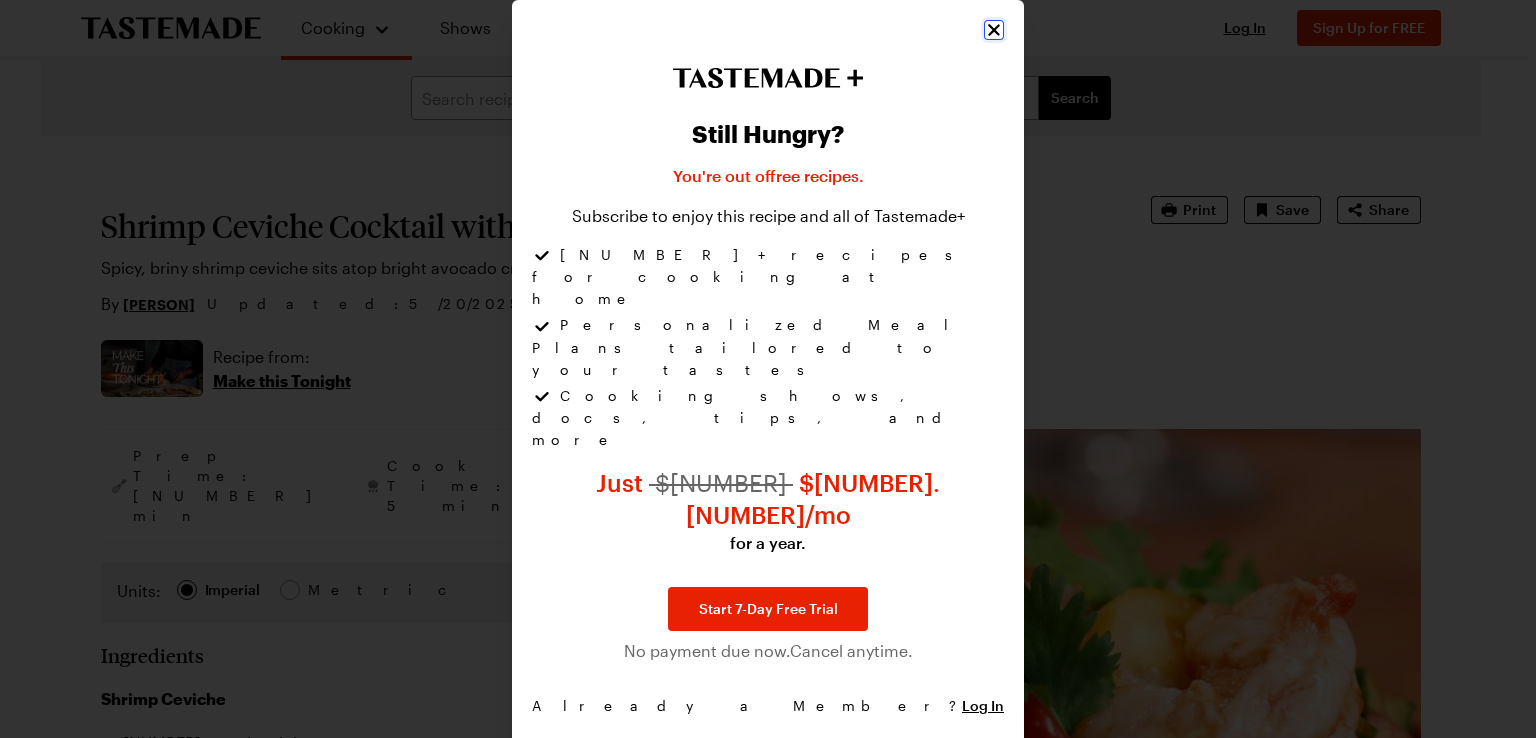 click 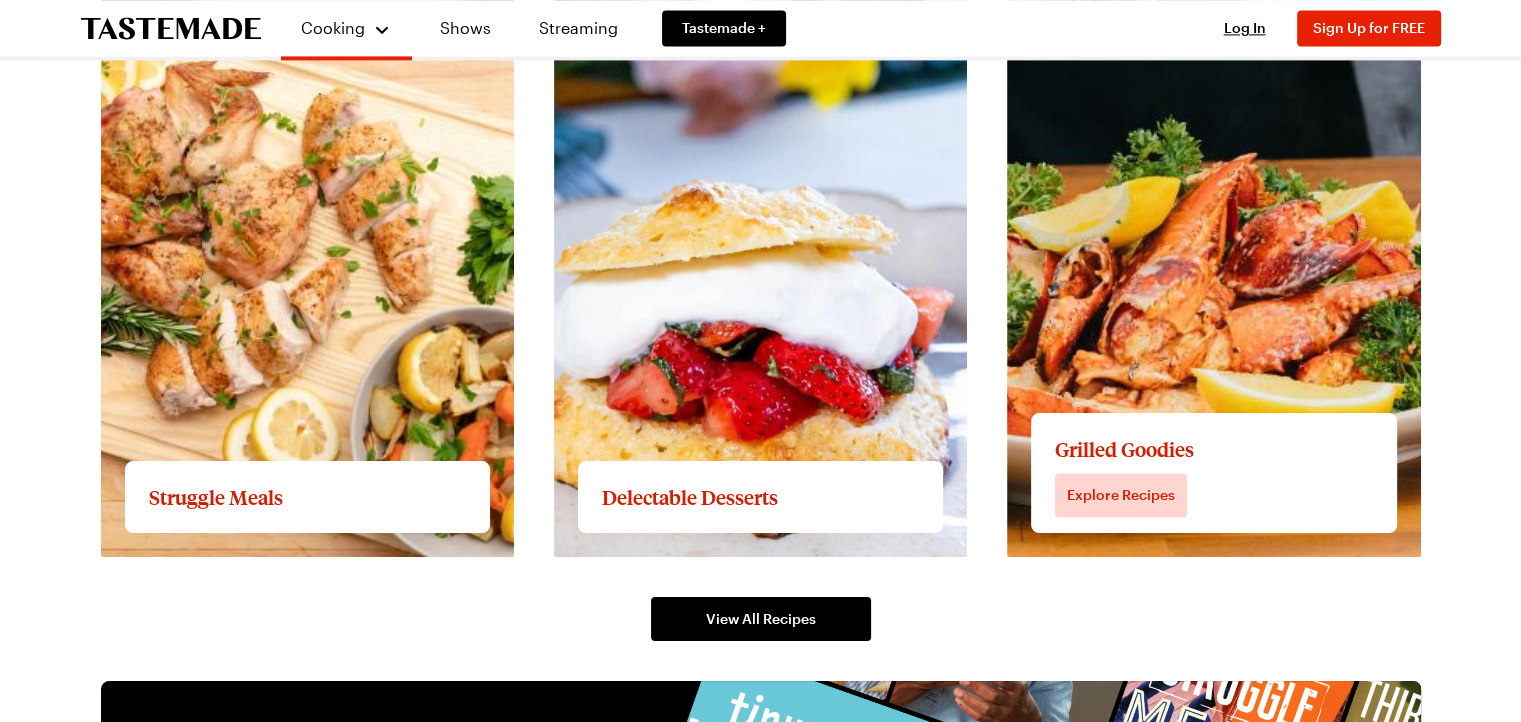 scroll, scrollTop: 2933, scrollLeft: 0, axis: vertical 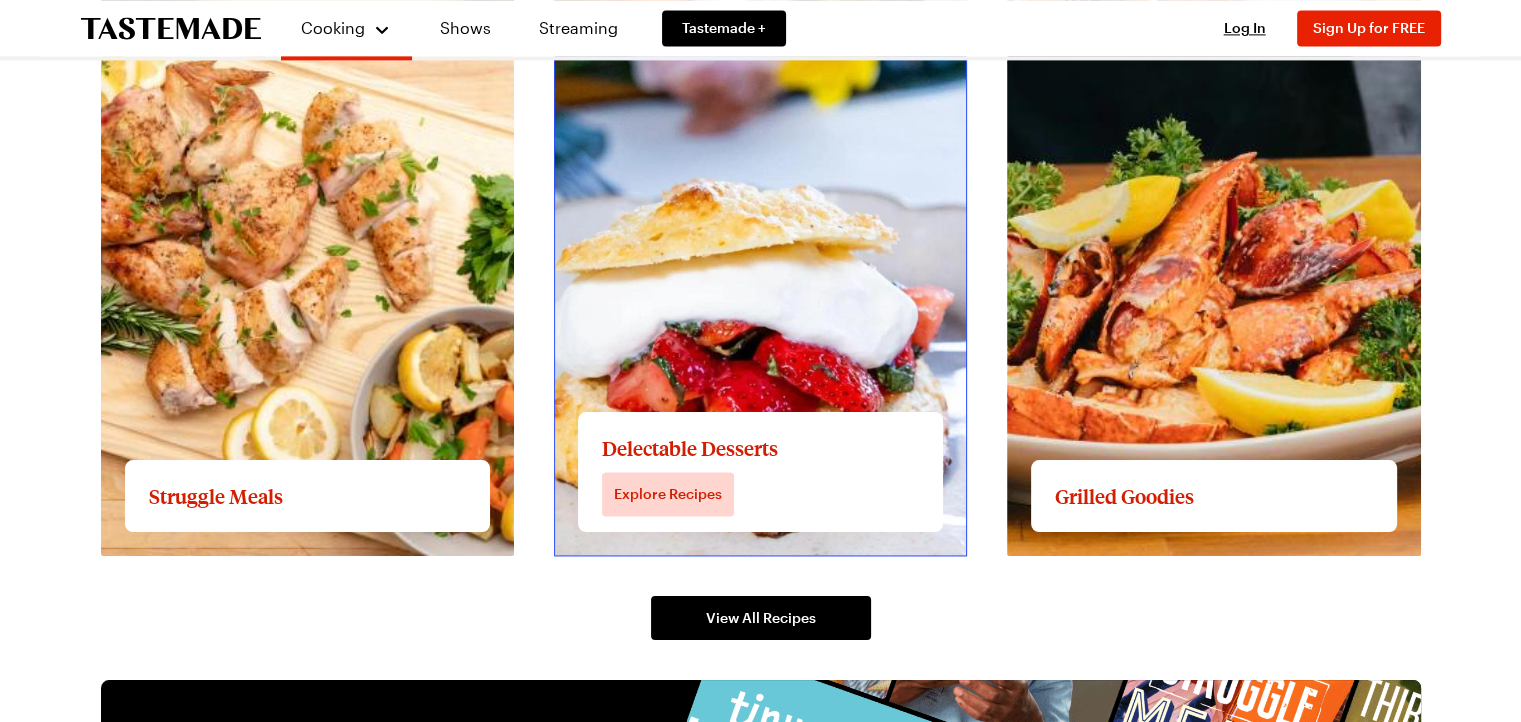 click on "View full content for Delectable Desserts" at bounding box center (707, 67) 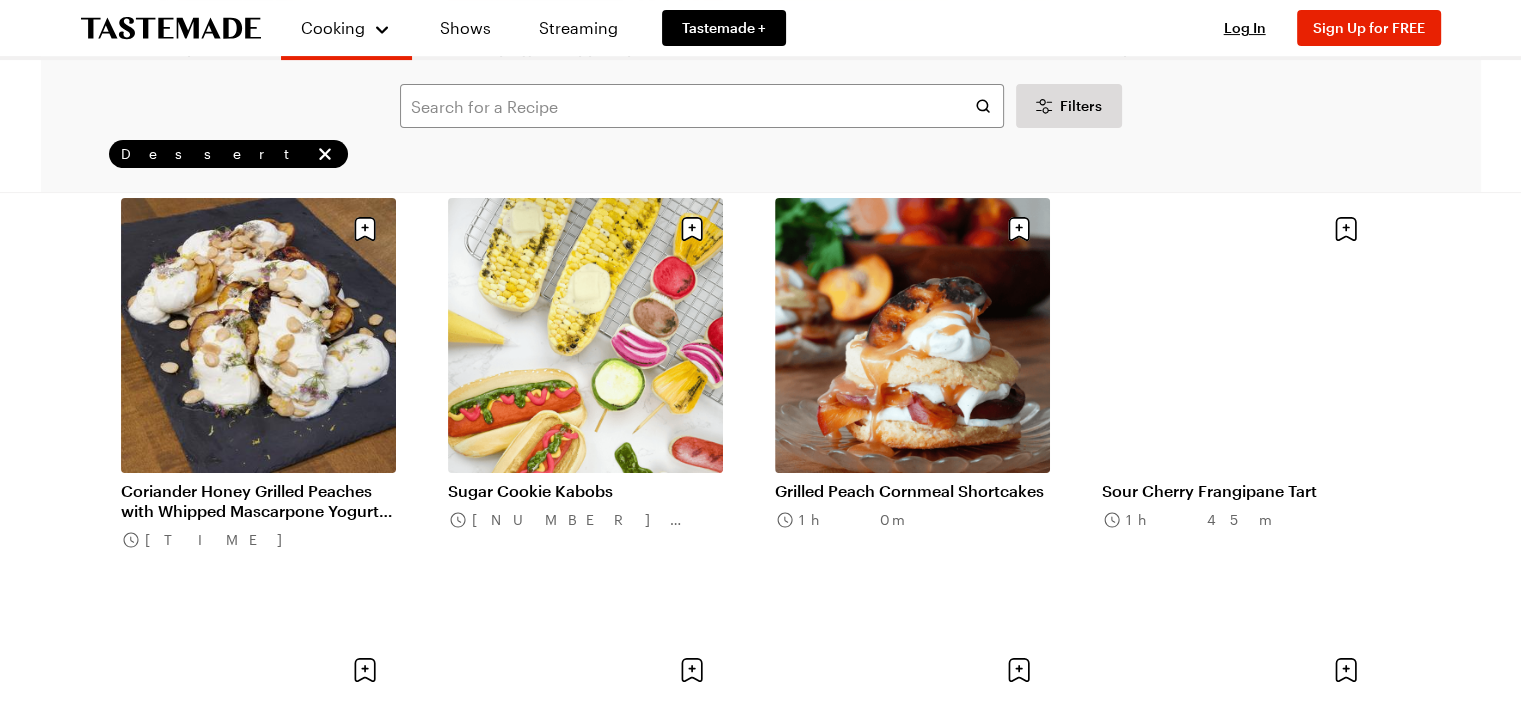 scroll, scrollTop: 333, scrollLeft: 0, axis: vertical 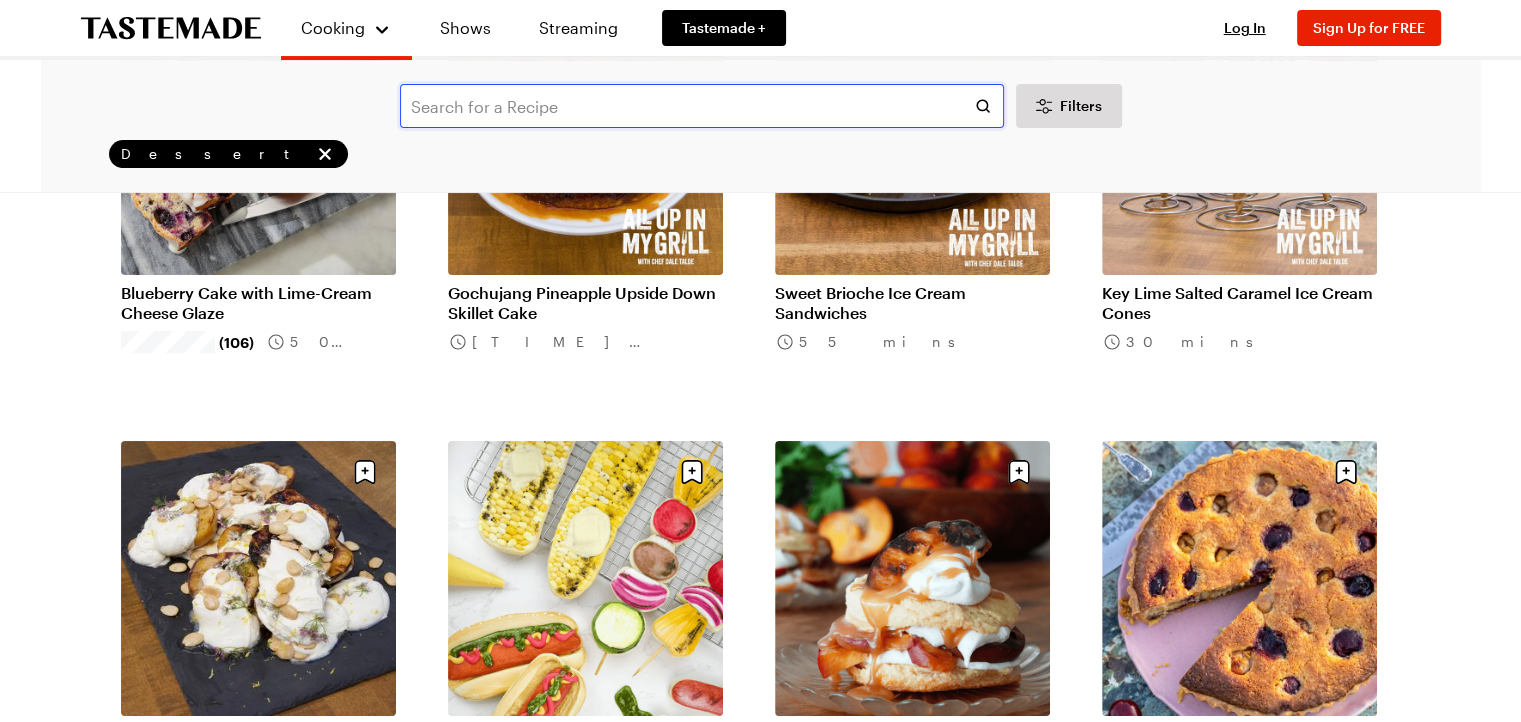 click at bounding box center [702, 106] 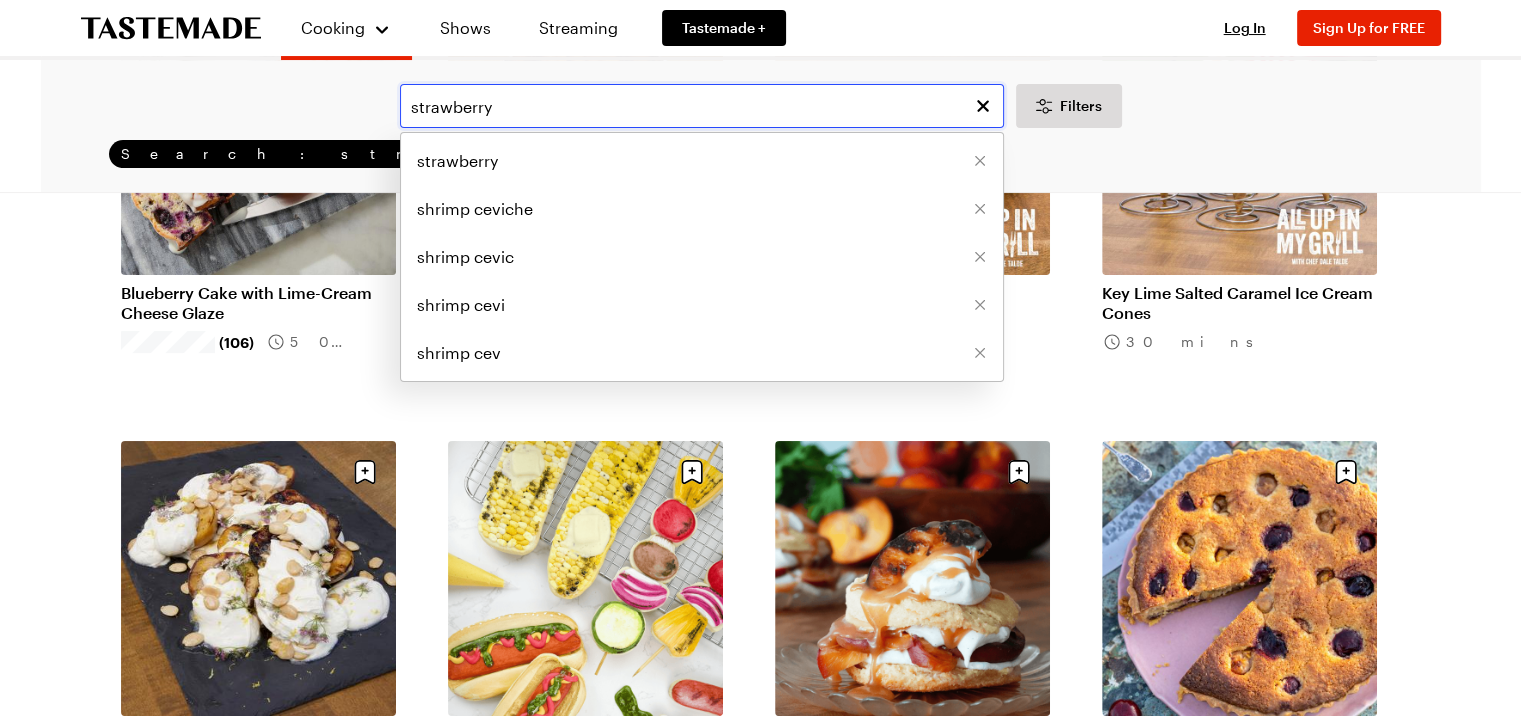 scroll, scrollTop: 0, scrollLeft: 0, axis: both 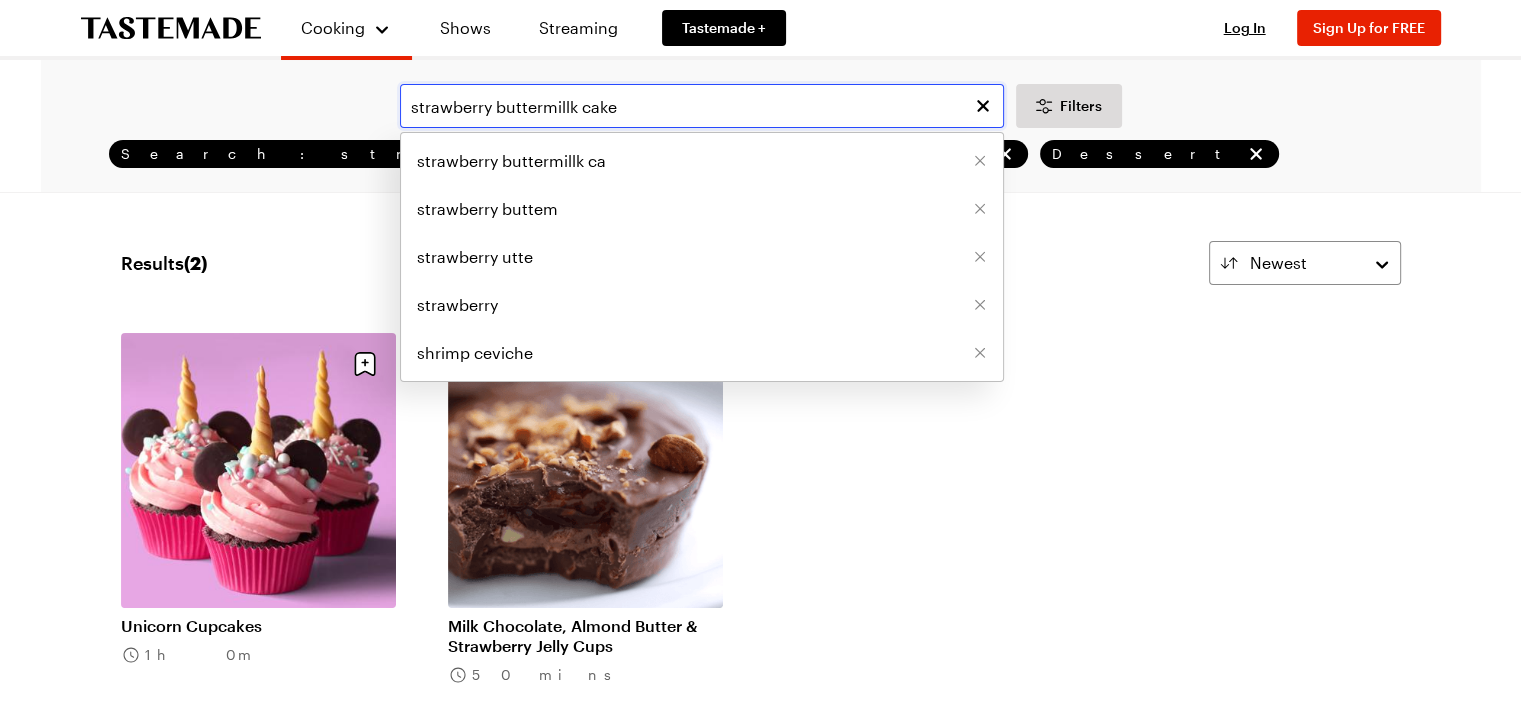 type on "strawberry buttermillk cake" 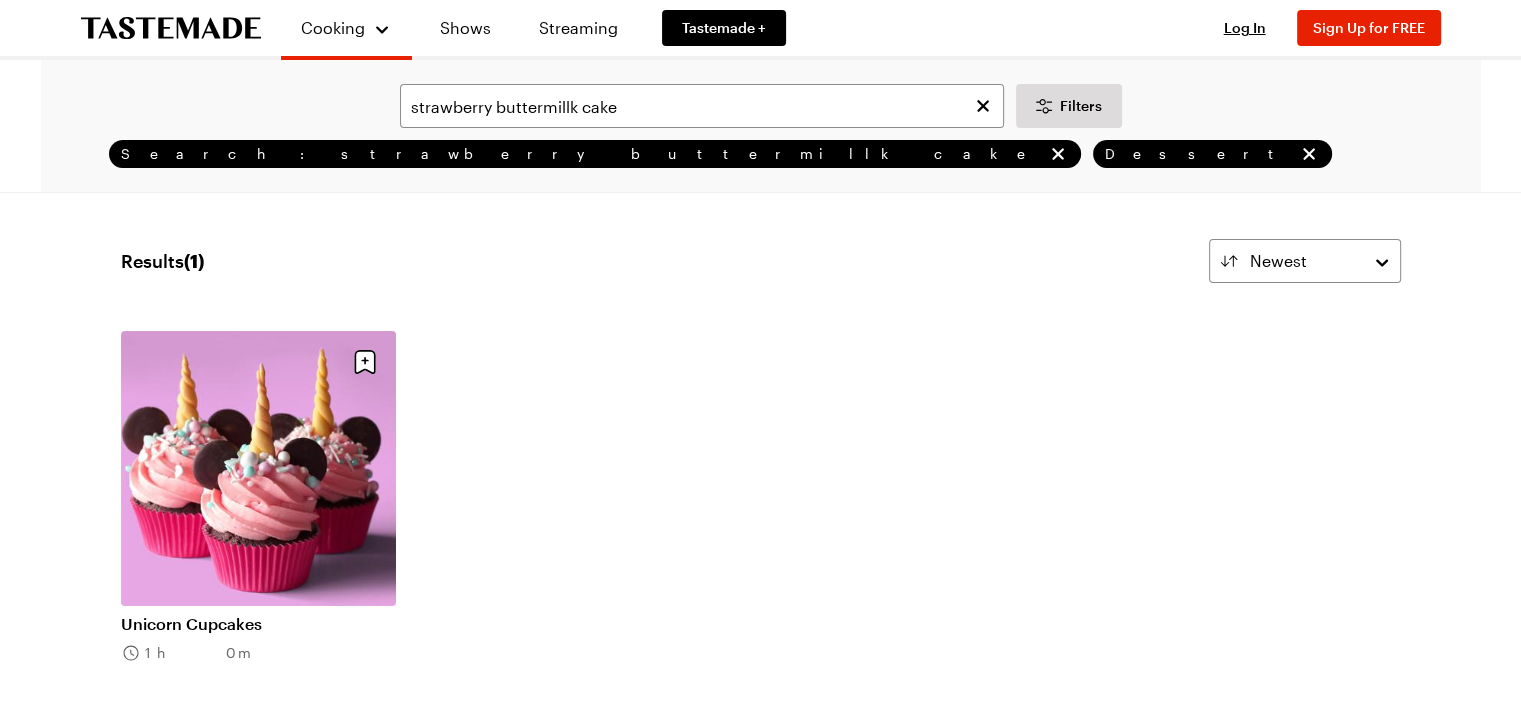 scroll, scrollTop: 0, scrollLeft: 0, axis: both 